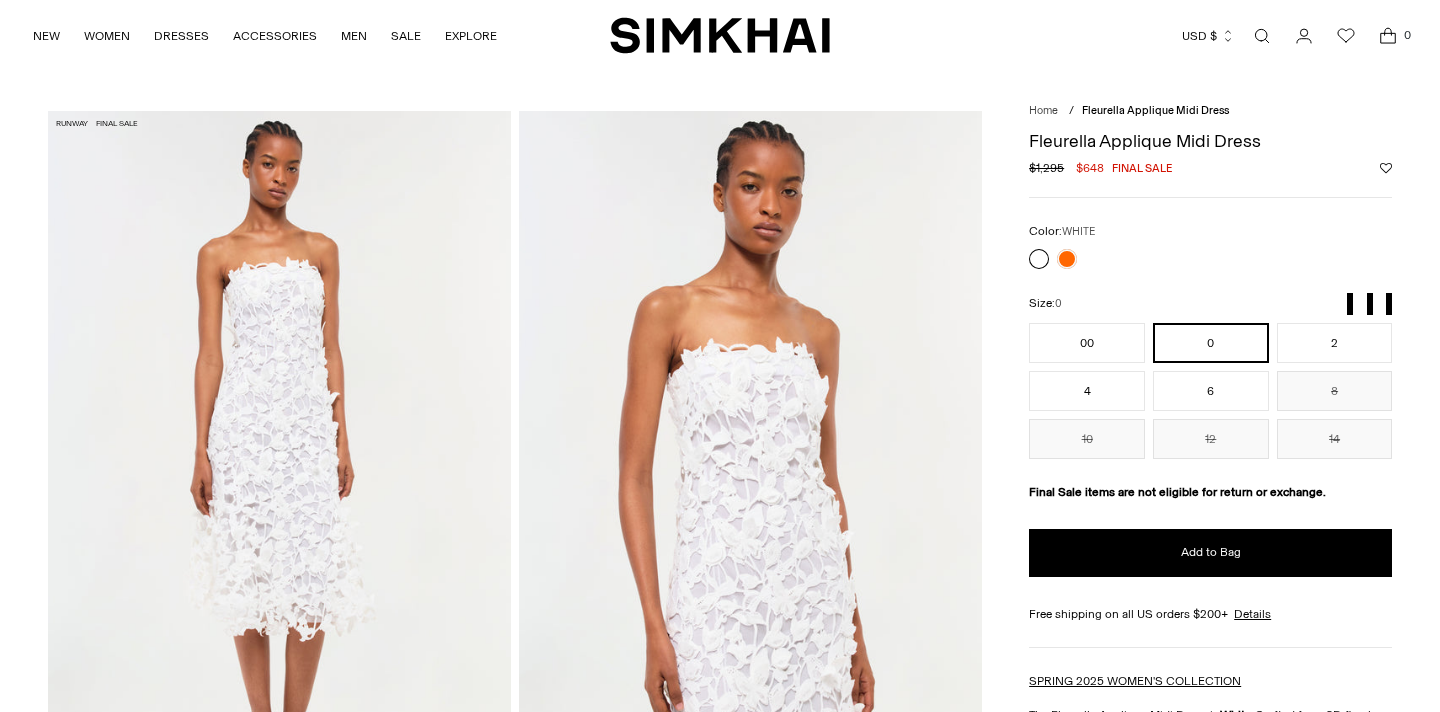 scroll, scrollTop: 217, scrollLeft: 0, axis: vertical 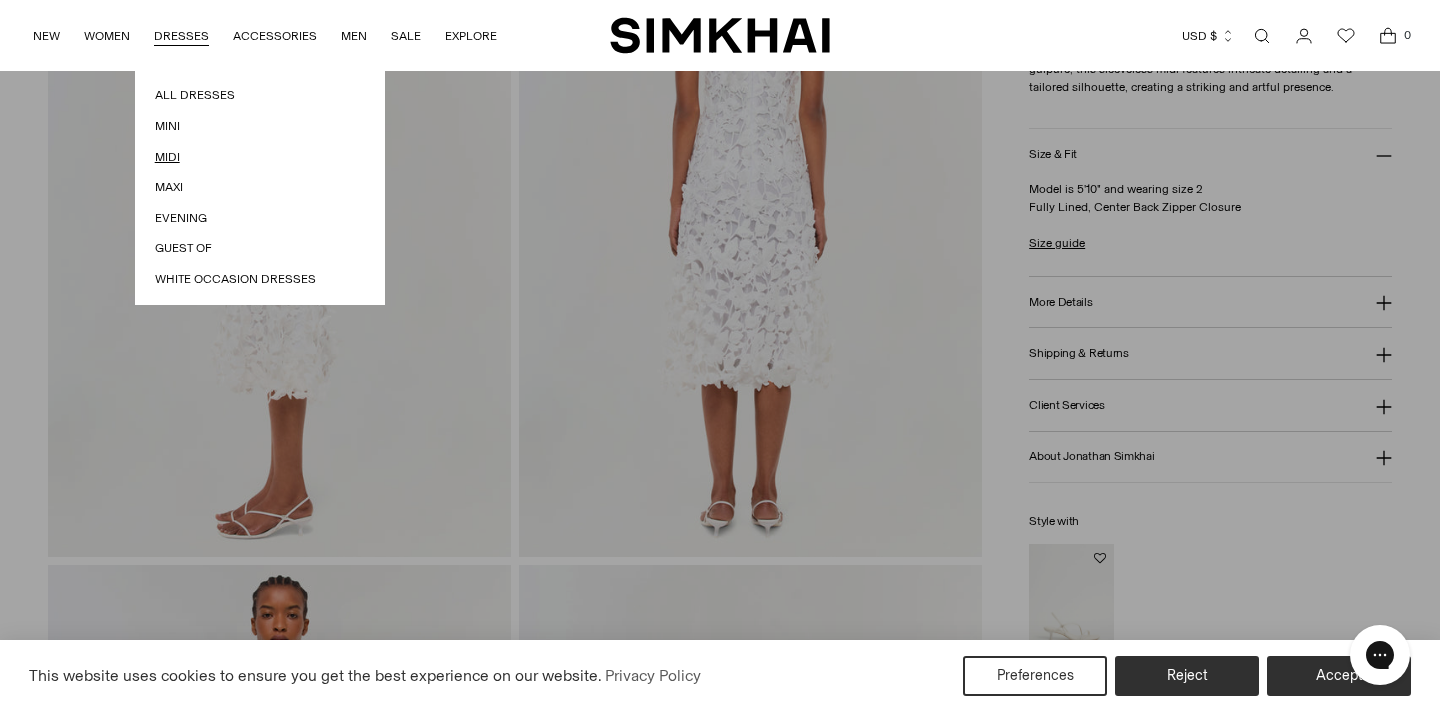 click on "Midi" at bounding box center [260, 157] 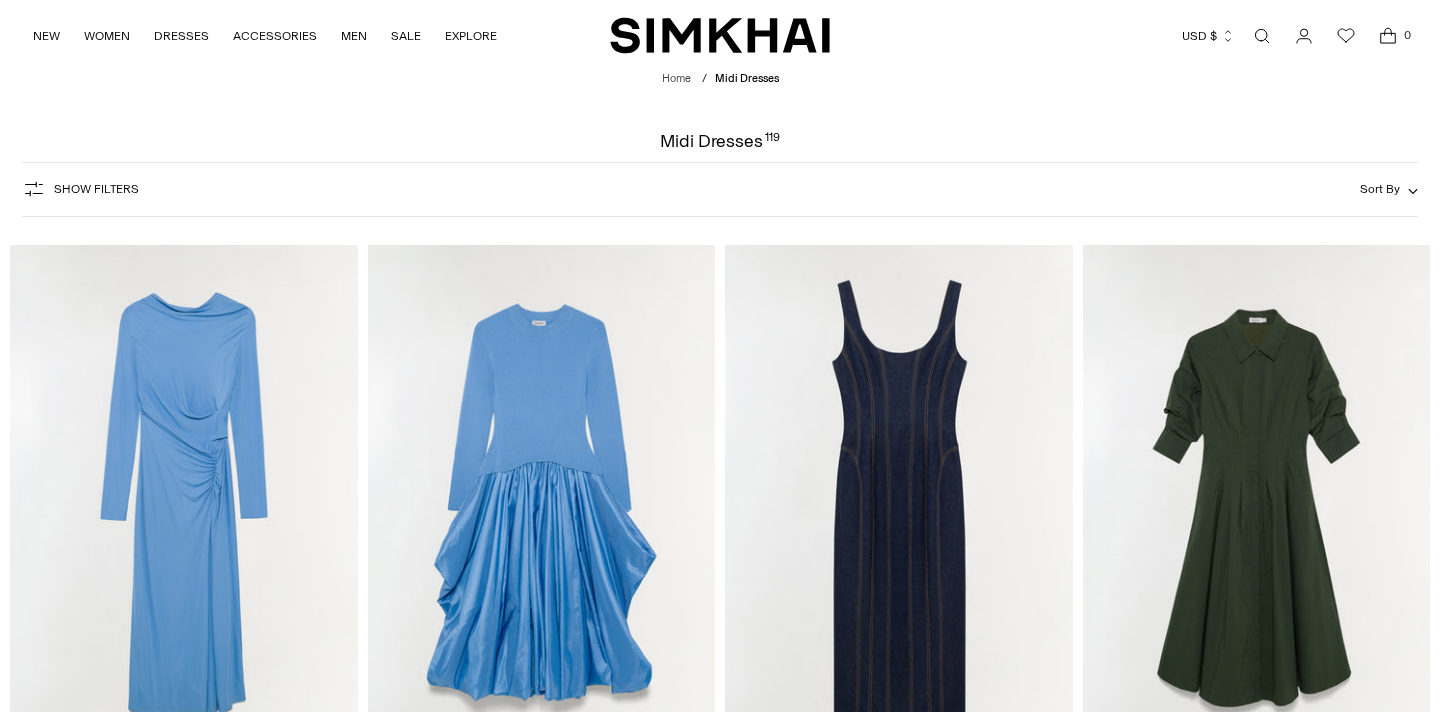 scroll, scrollTop: 0, scrollLeft: 0, axis: both 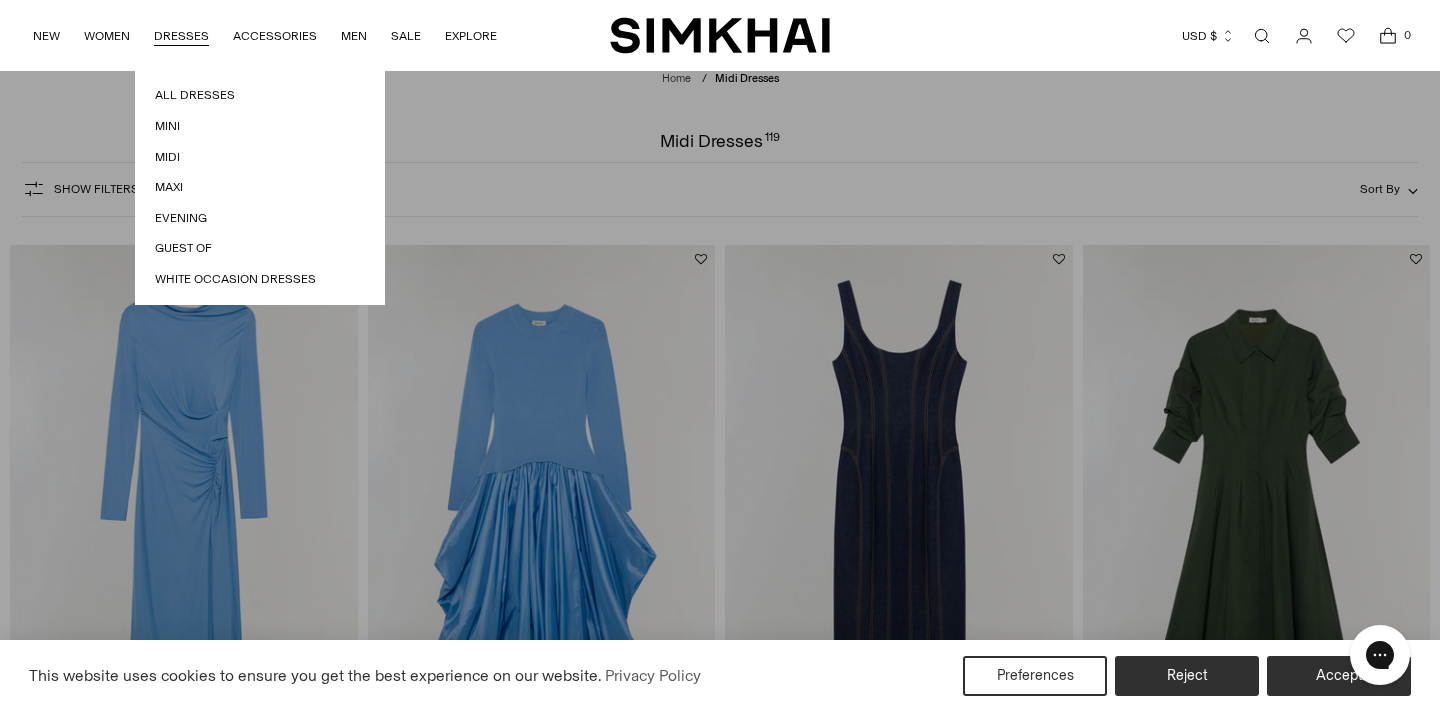 click on "All Dresses
Mini
Midi
Maxi
Evening
Guest Of
White Occasion Dresses" at bounding box center [260, 187] 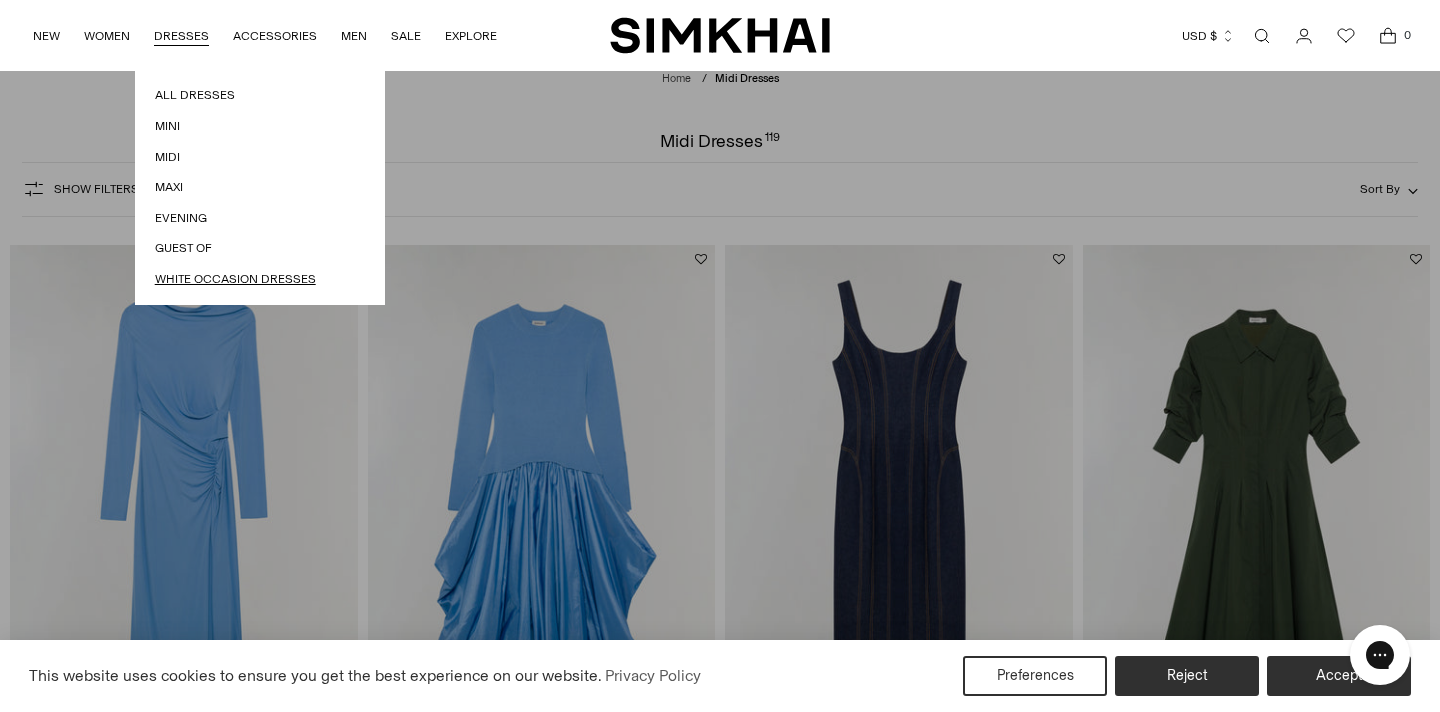 click on "White Occasion Dresses" at bounding box center (260, 279) 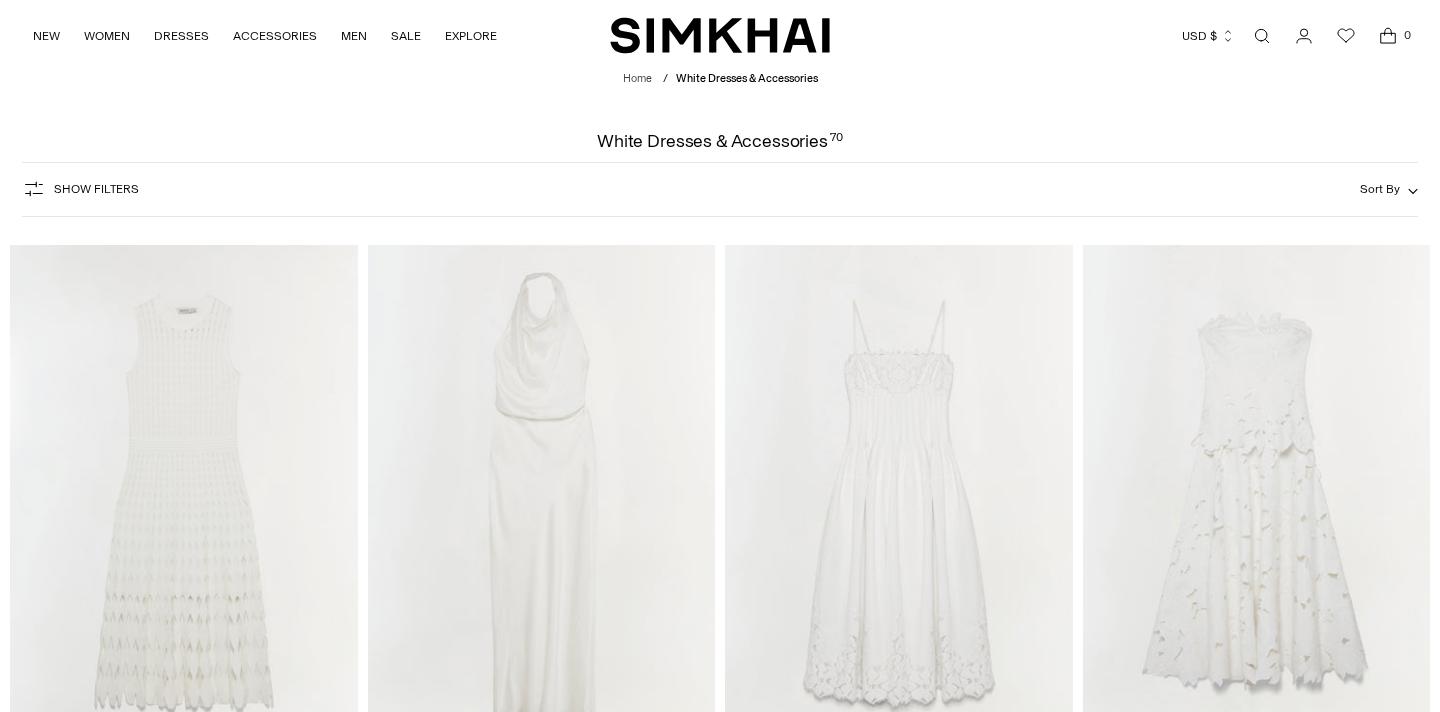 scroll, scrollTop: 0, scrollLeft: 0, axis: both 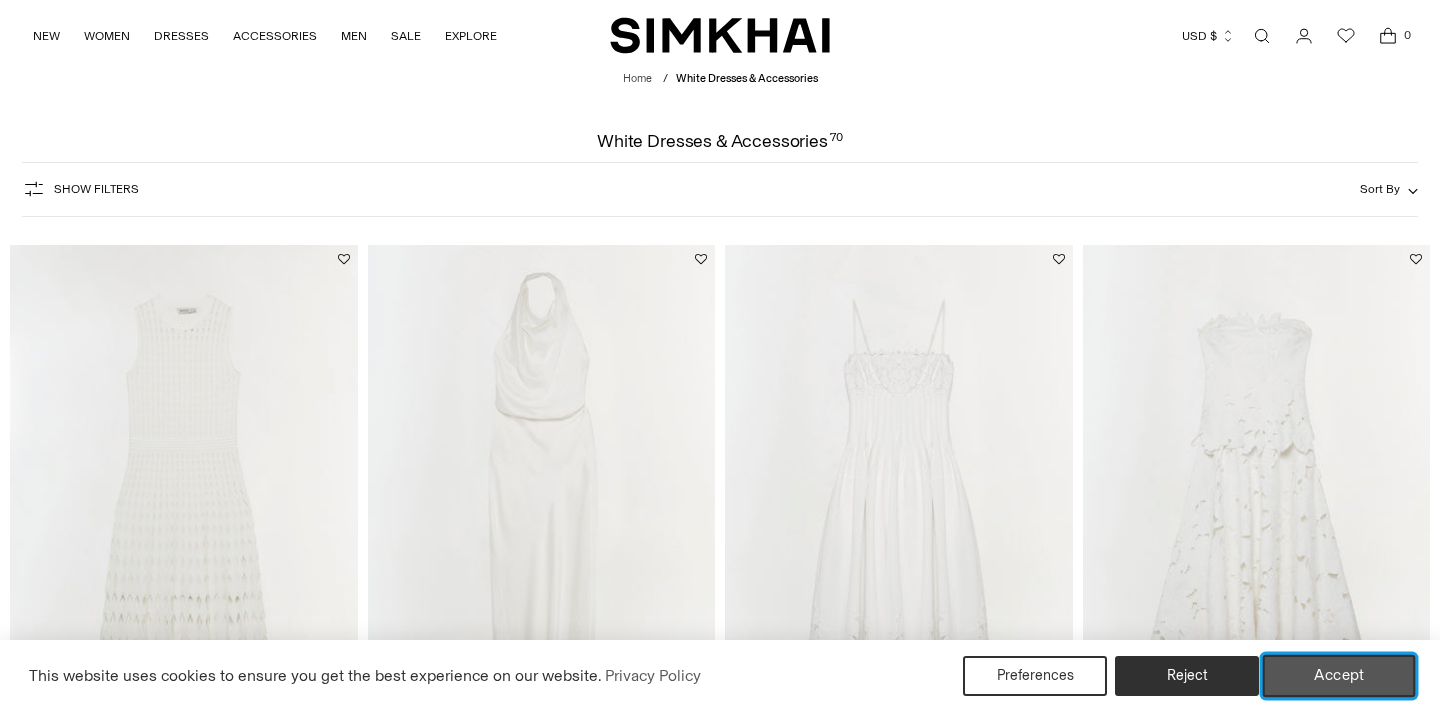 click on "Accept" at bounding box center [1339, 676] 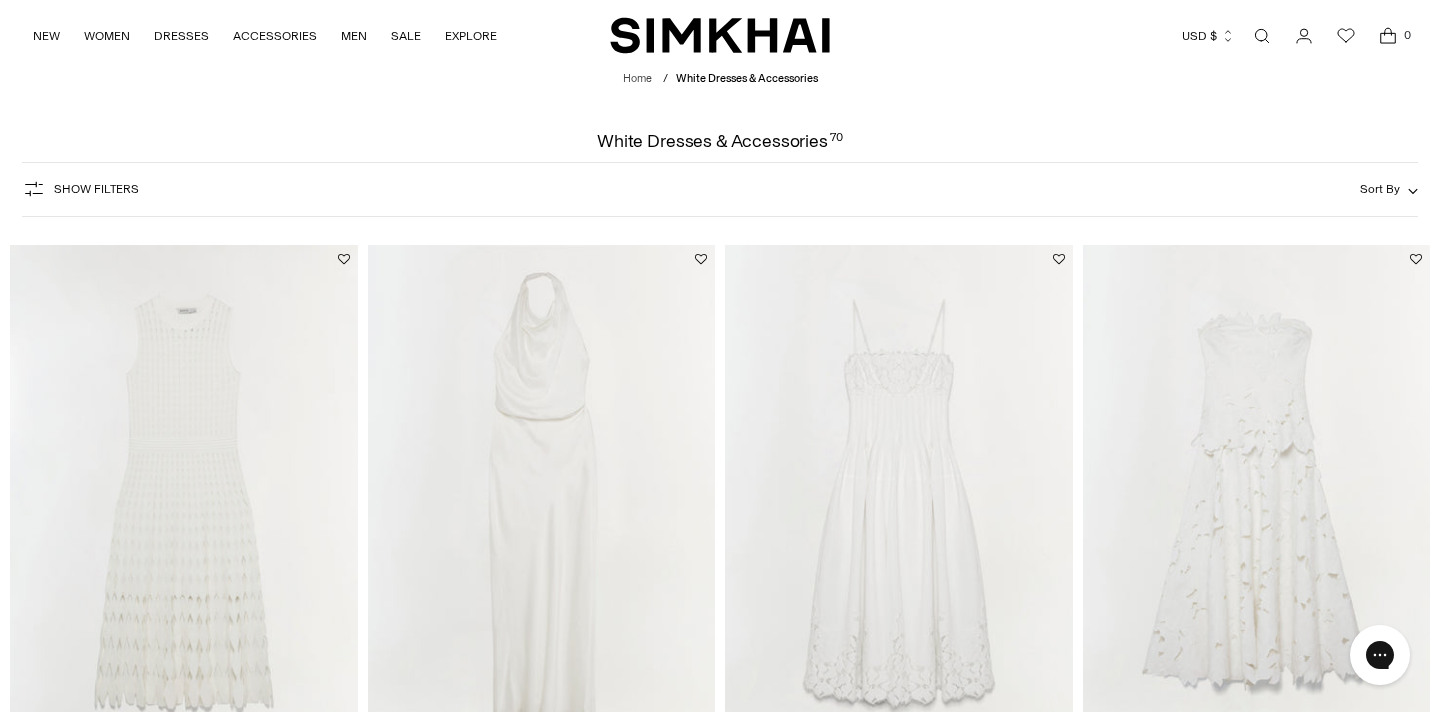 scroll, scrollTop: 0, scrollLeft: 0, axis: both 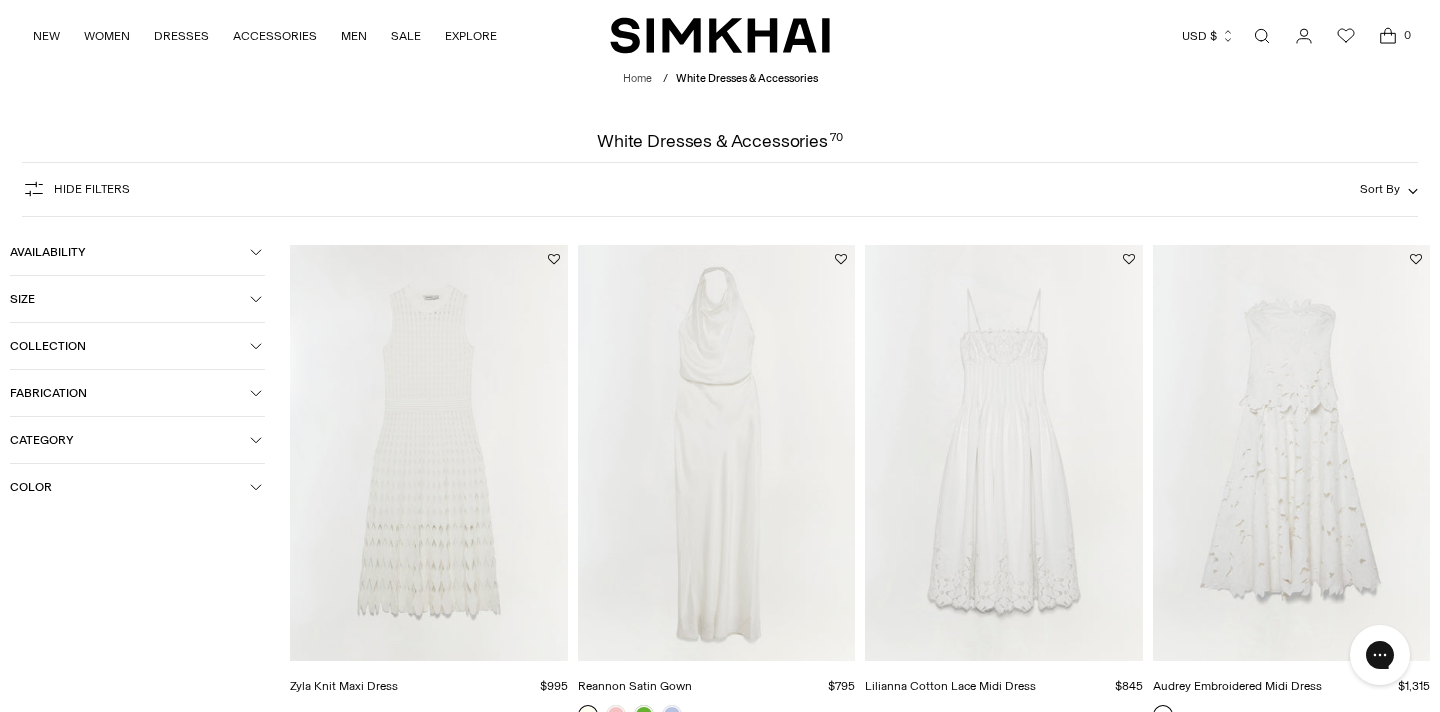 click on "Hide filters
Show Filters
Sort By
Recommended
Most Popular" at bounding box center [720, 189] 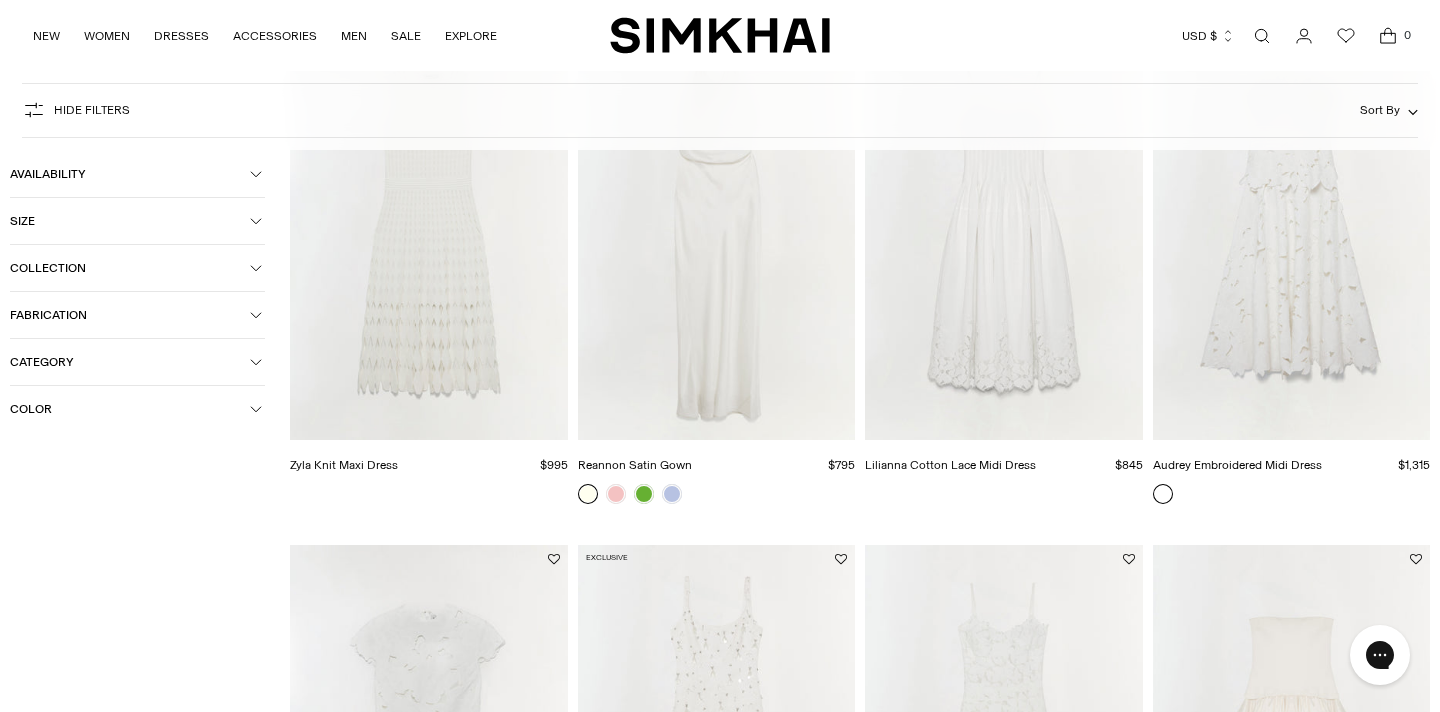 scroll, scrollTop: 0, scrollLeft: 0, axis: both 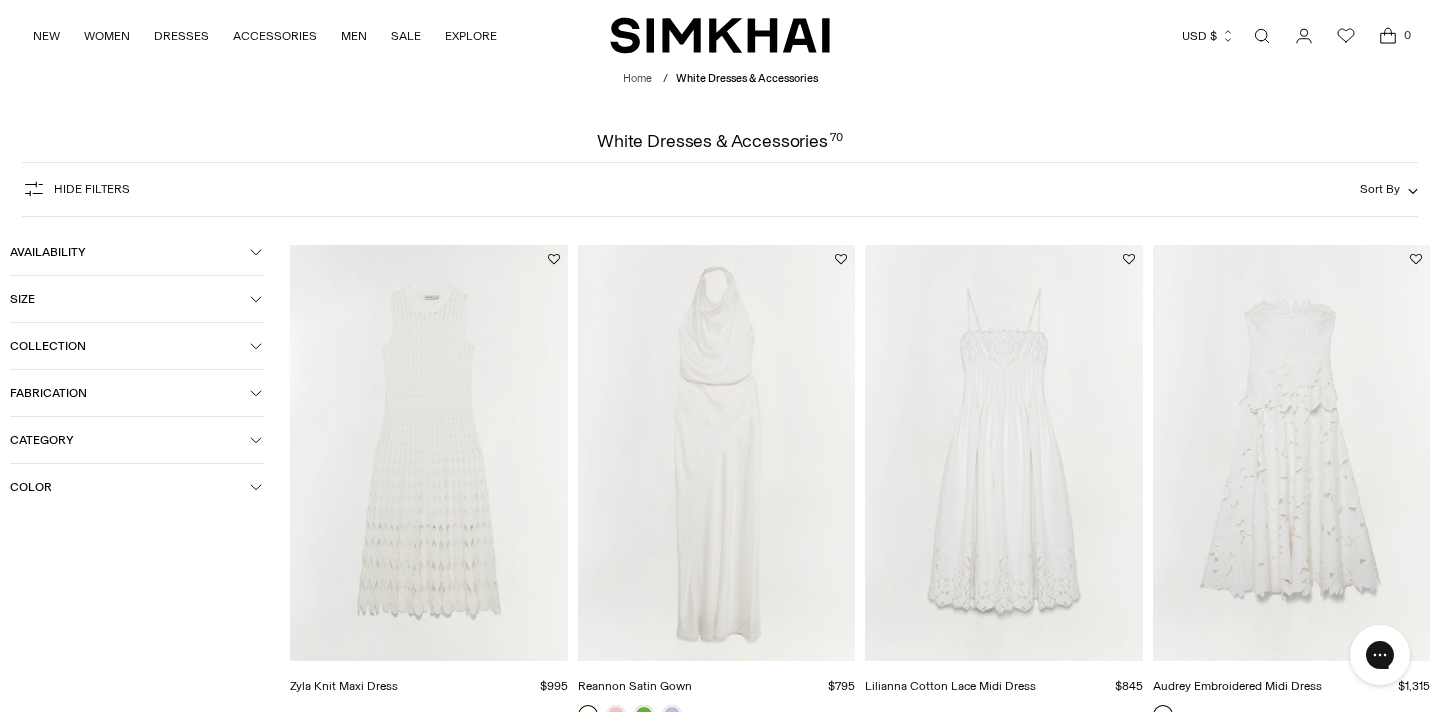 click on "Hide filters" at bounding box center (76, 189) 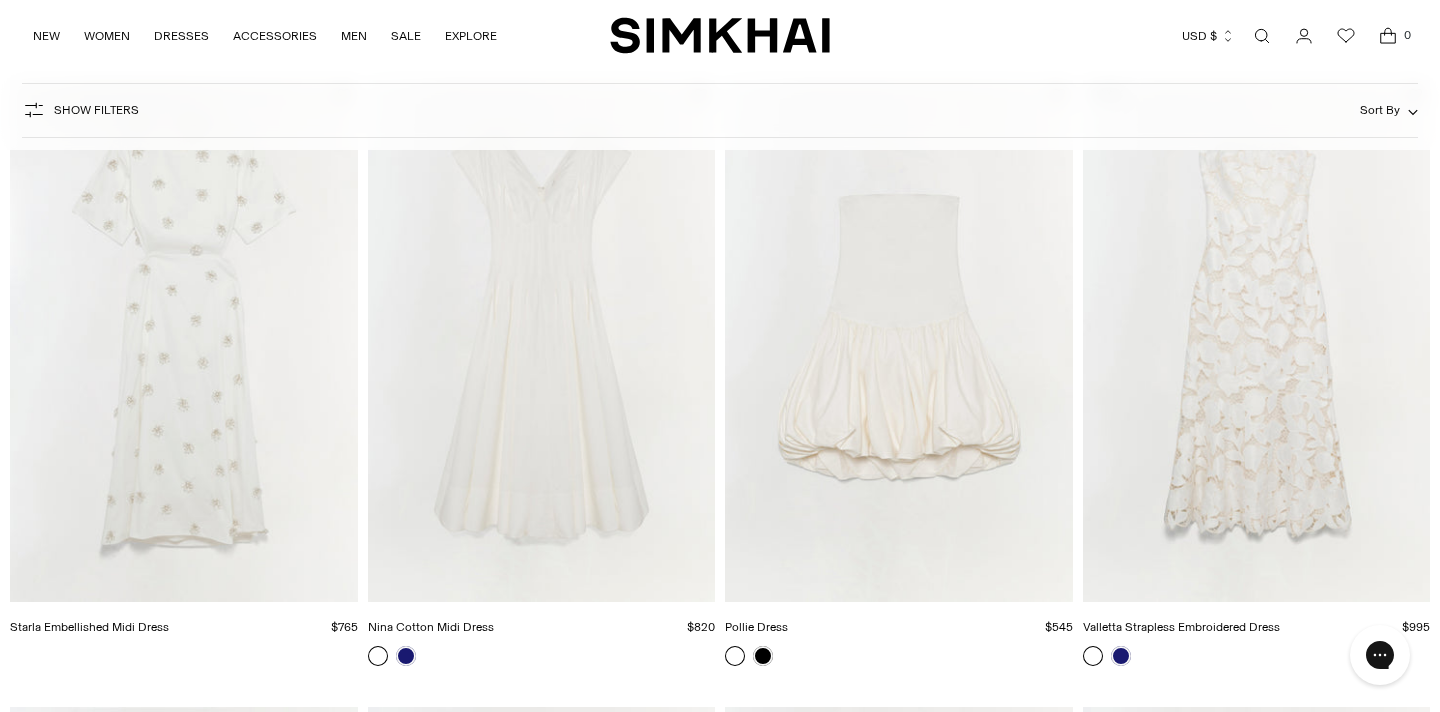 scroll, scrollTop: 1418, scrollLeft: 0, axis: vertical 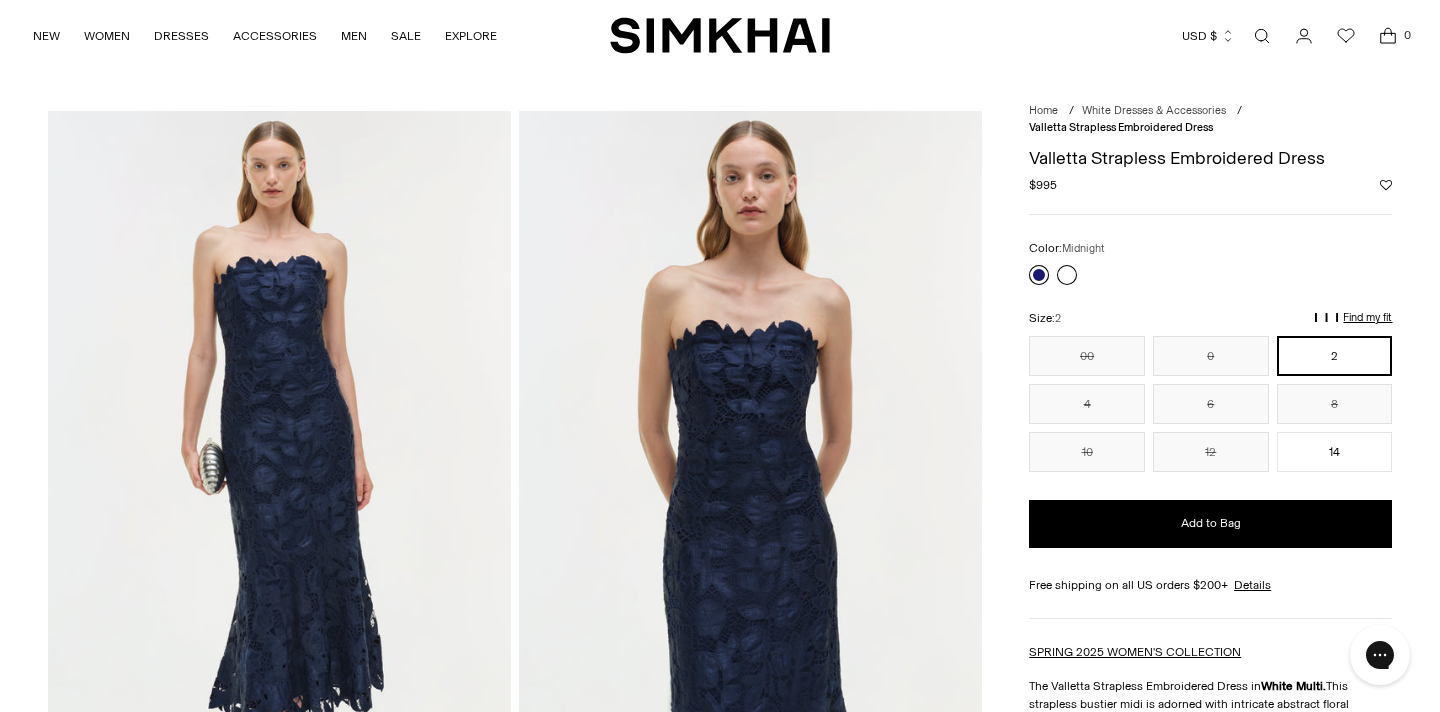 click at bounding box center [1039, 275] 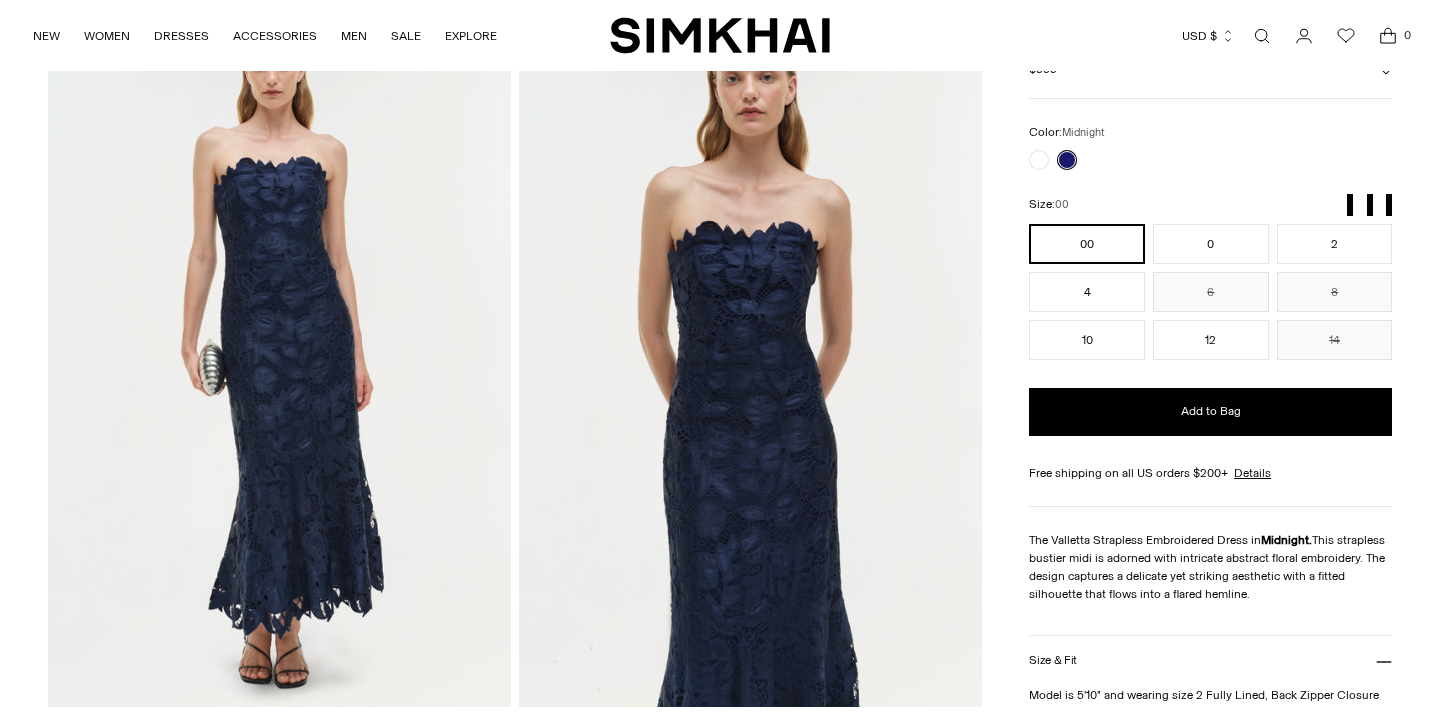 scroll, scrollTop: 100, scrollLeft: 0, axis: vertical 